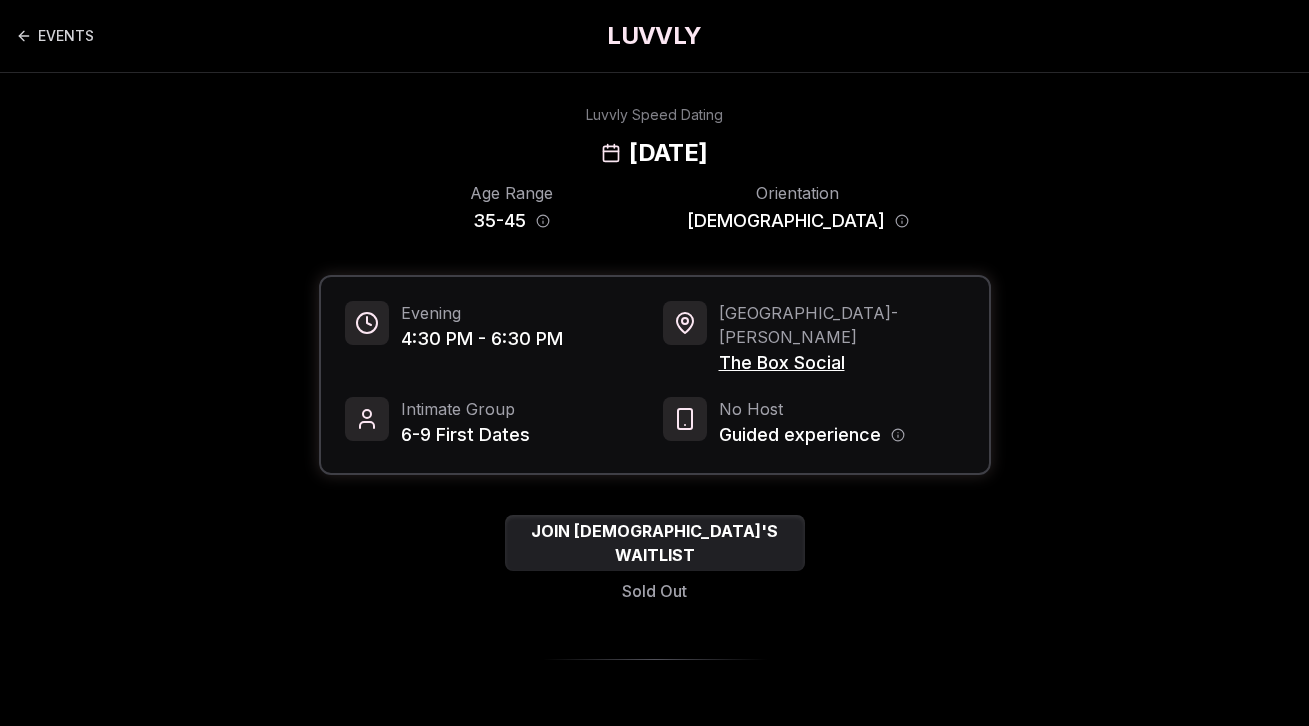scroll, scrollTop: 0, scrollLeft: 0, axis: both 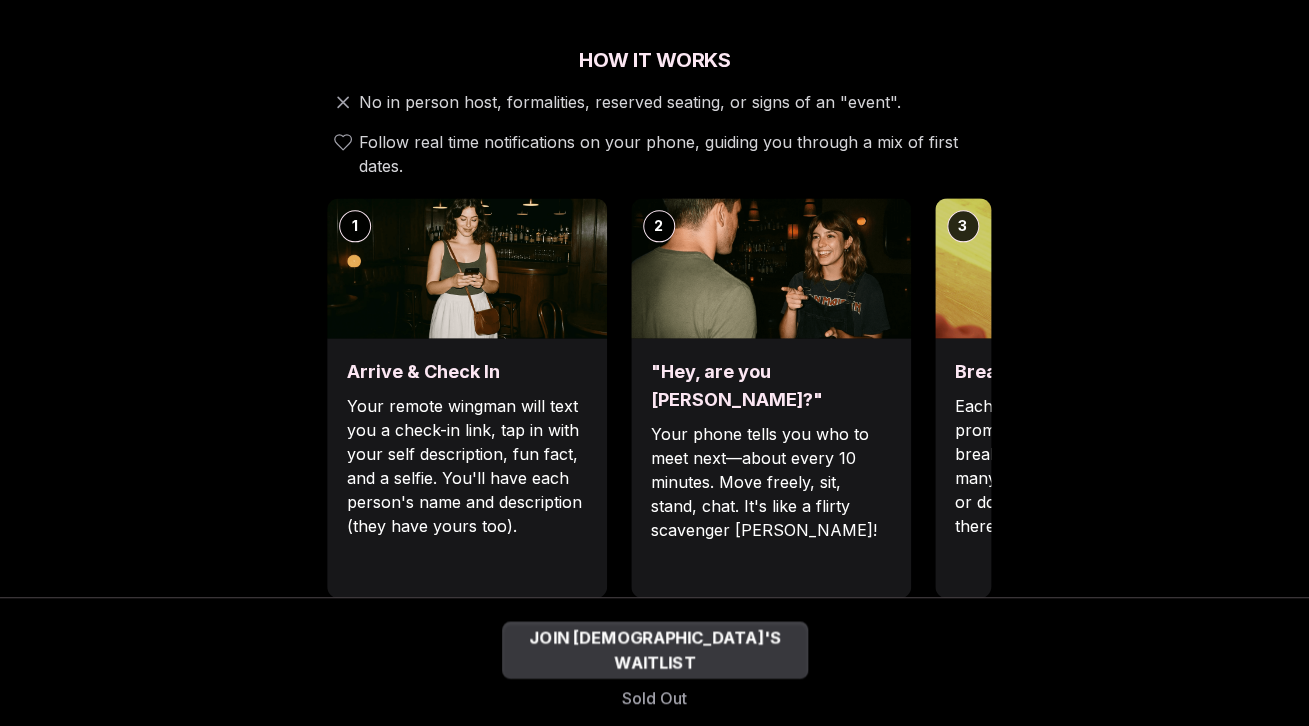 click on "JOIN [DEMOGRAPHIC_DATA]'S WAITLIST" at bounding box center (655, 650) 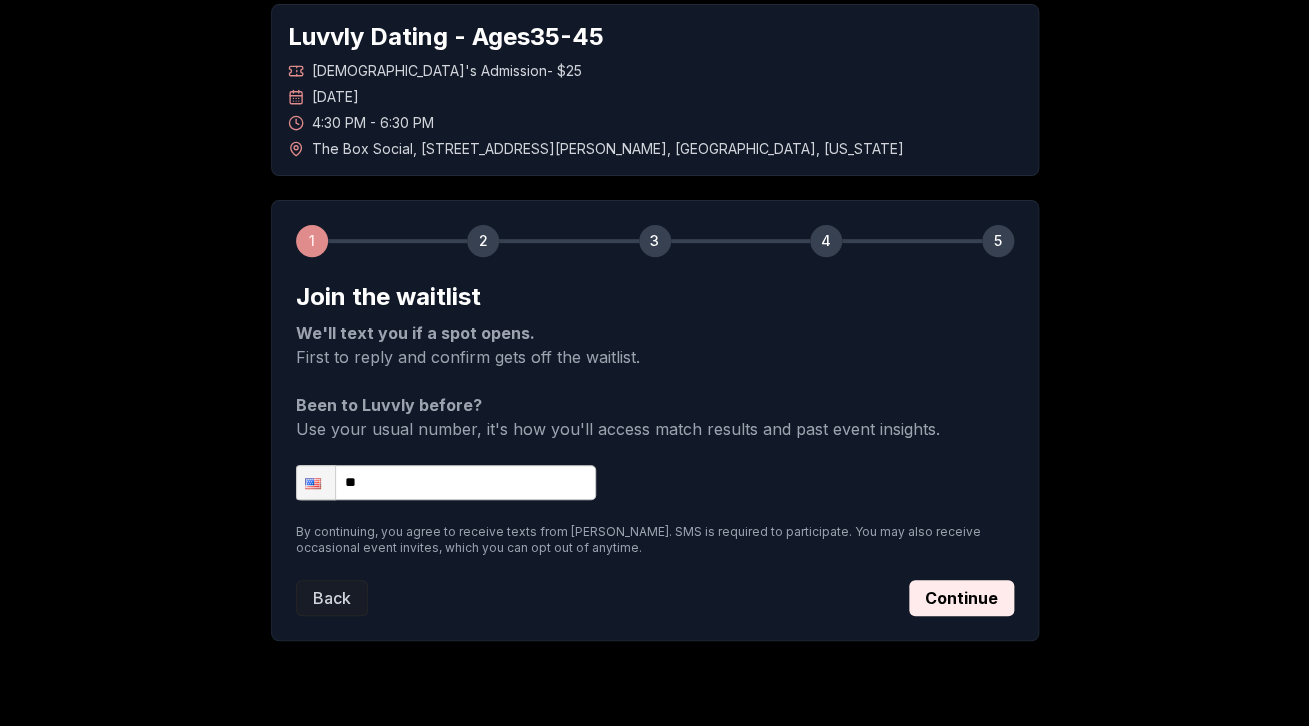 scroll, scrollTop: 102, scrollLeft: 0, axis: vertical 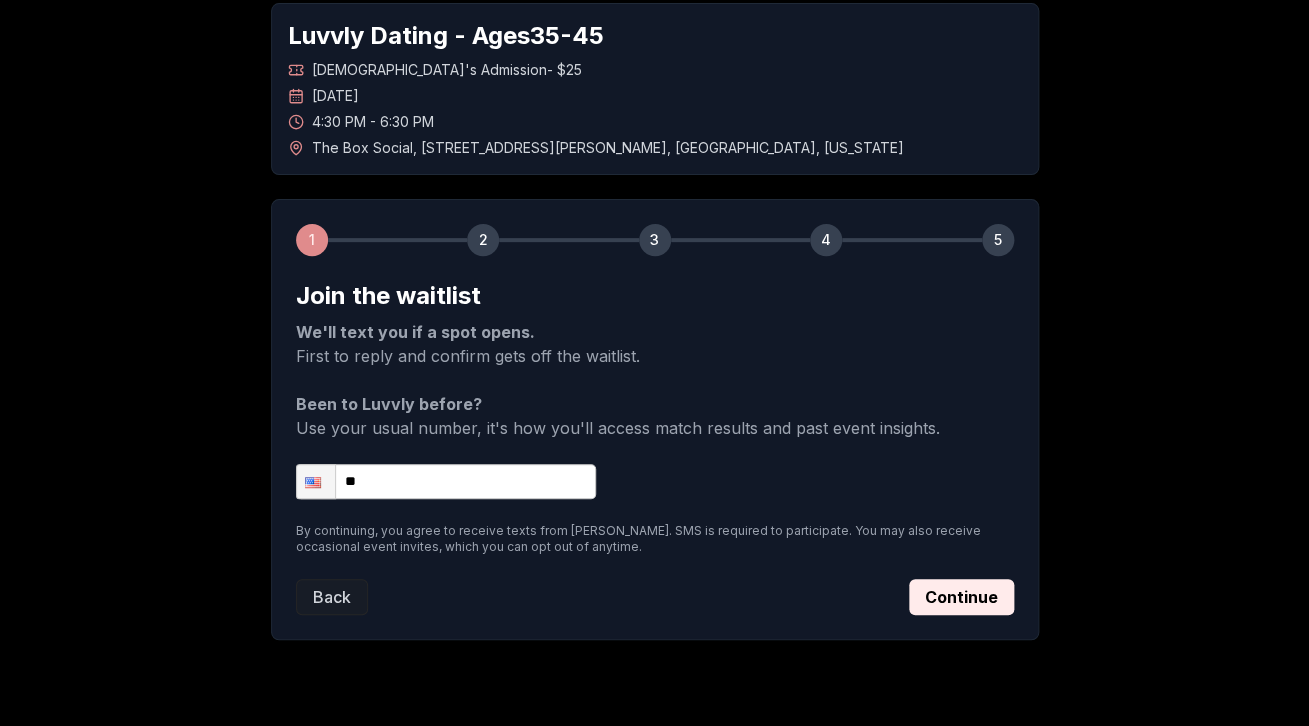 click on "**" at bounding box center [446, 481] 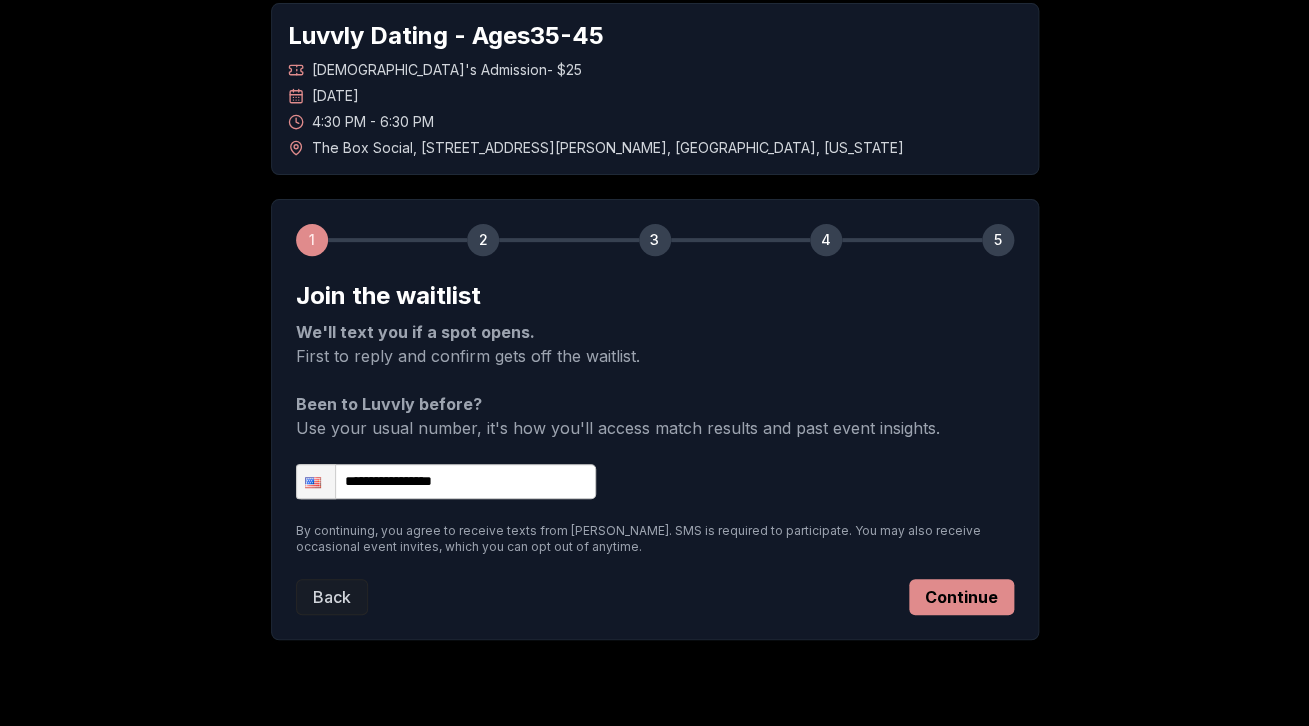 type on "**********" 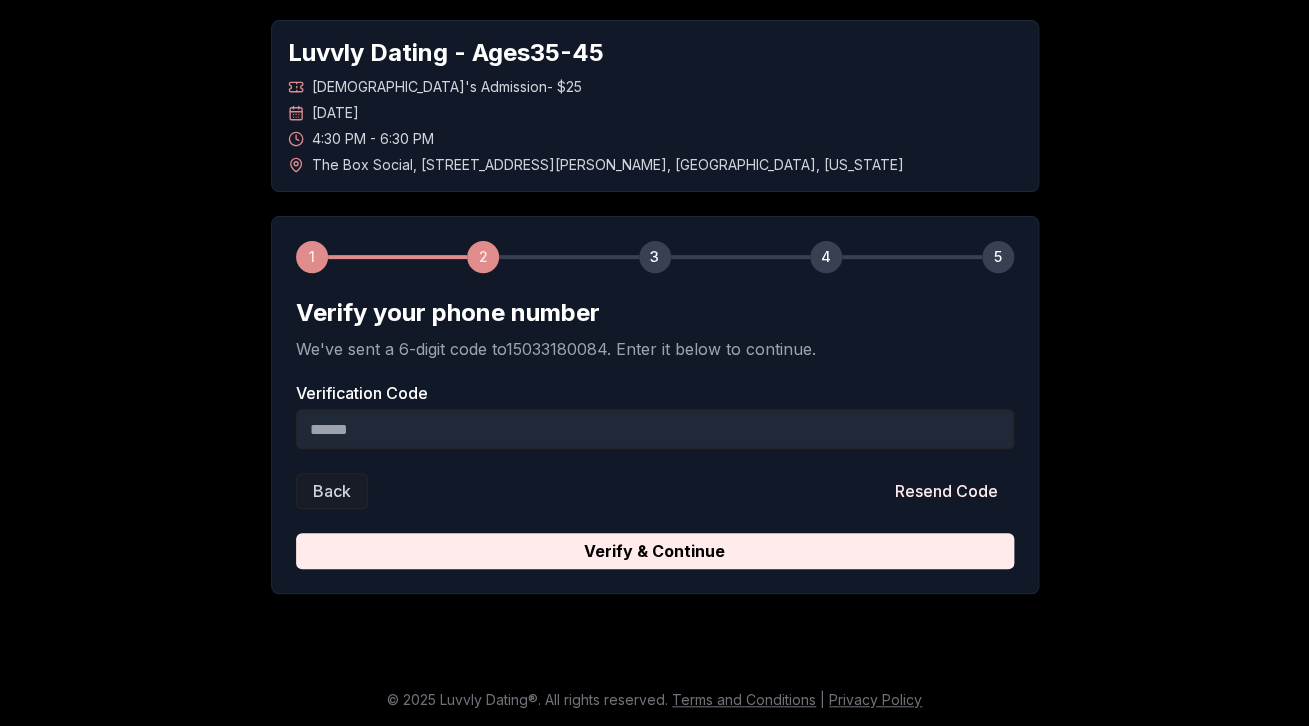 scroll, scrollTop: 85, scrollLeft: 0, axis: vertical 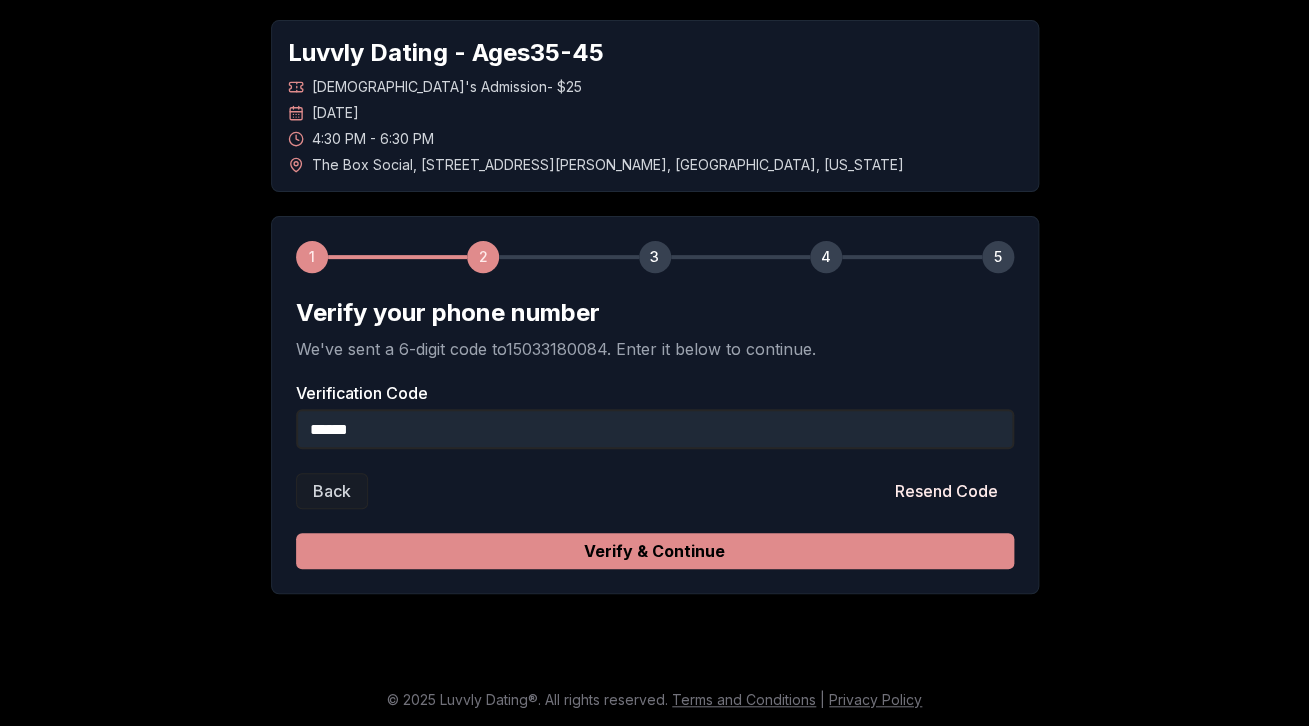 type on "******" 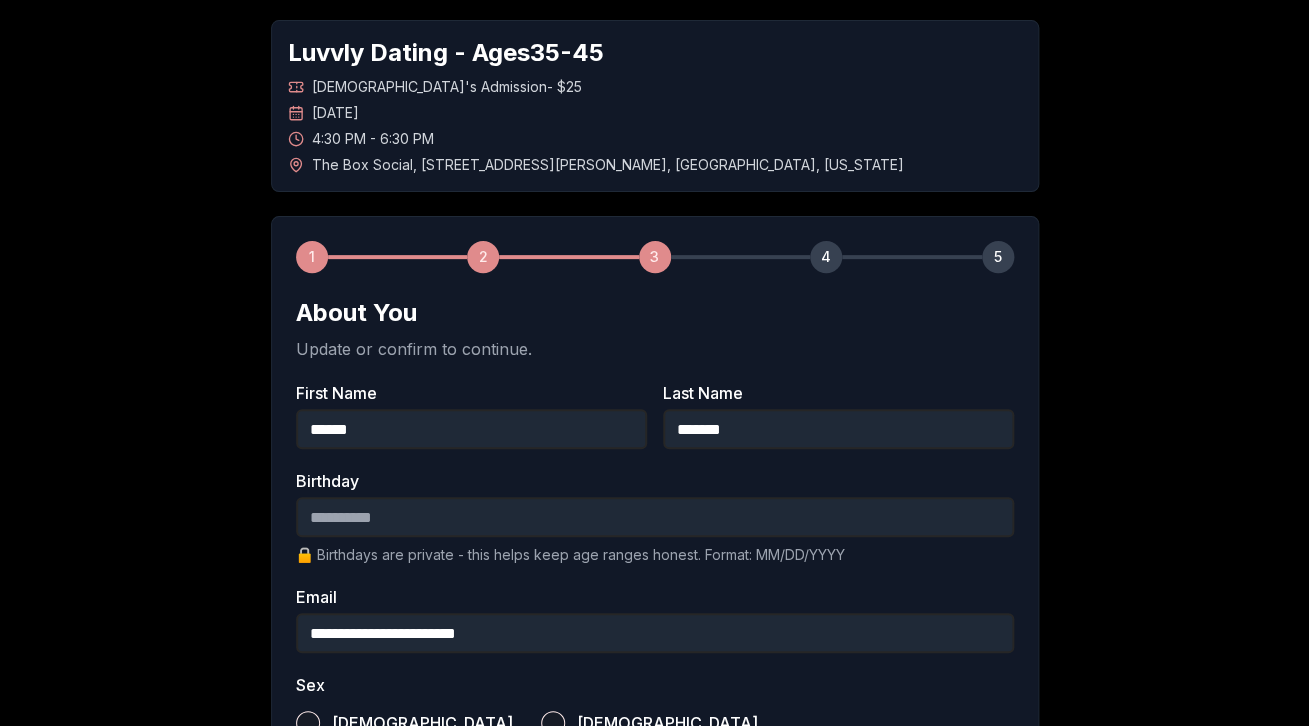 click on "Birthday" at bounding box center (655, 517) 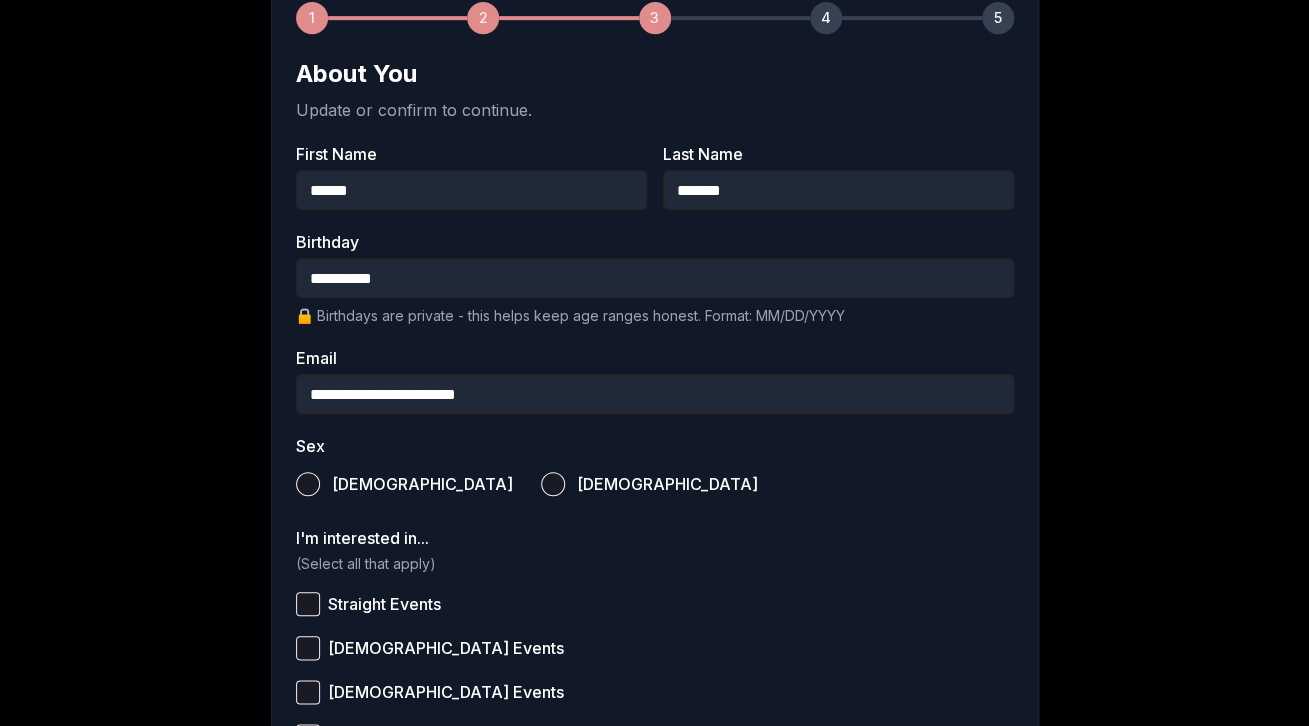 scroll, scrollTop: 356, scrollLeft: 0, axis: vertical 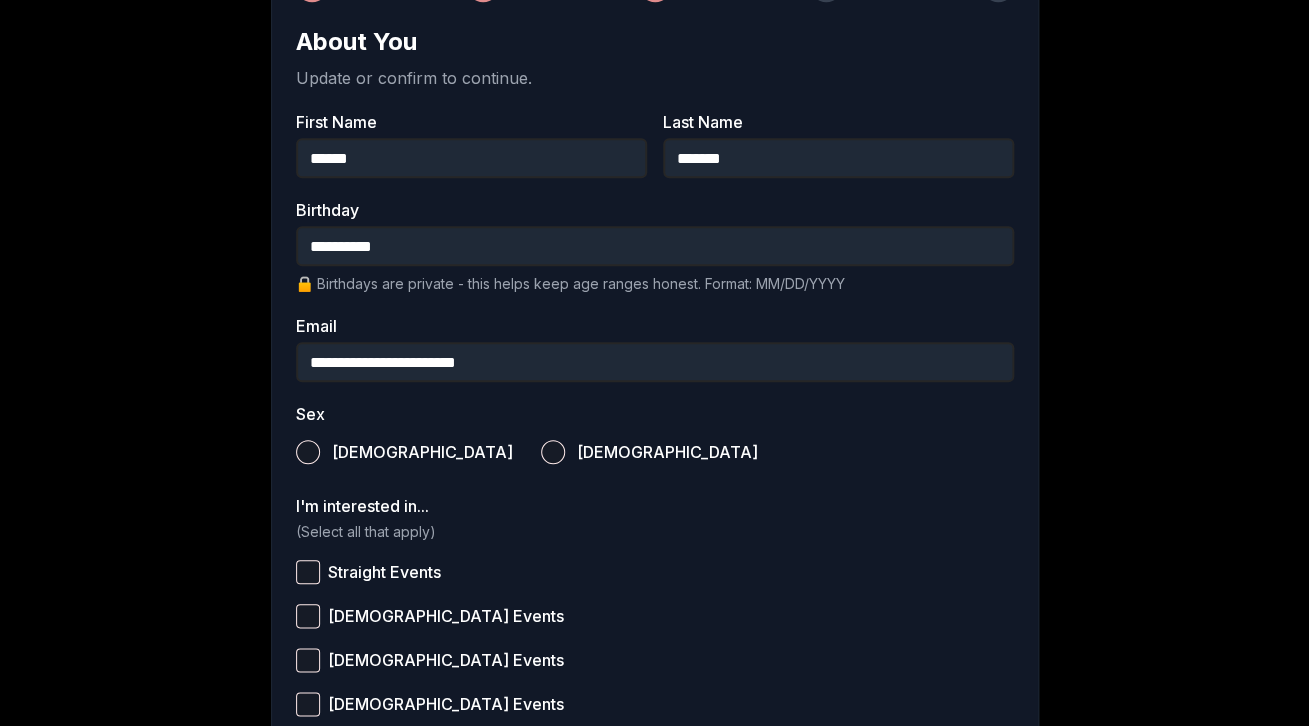 type on "**********" 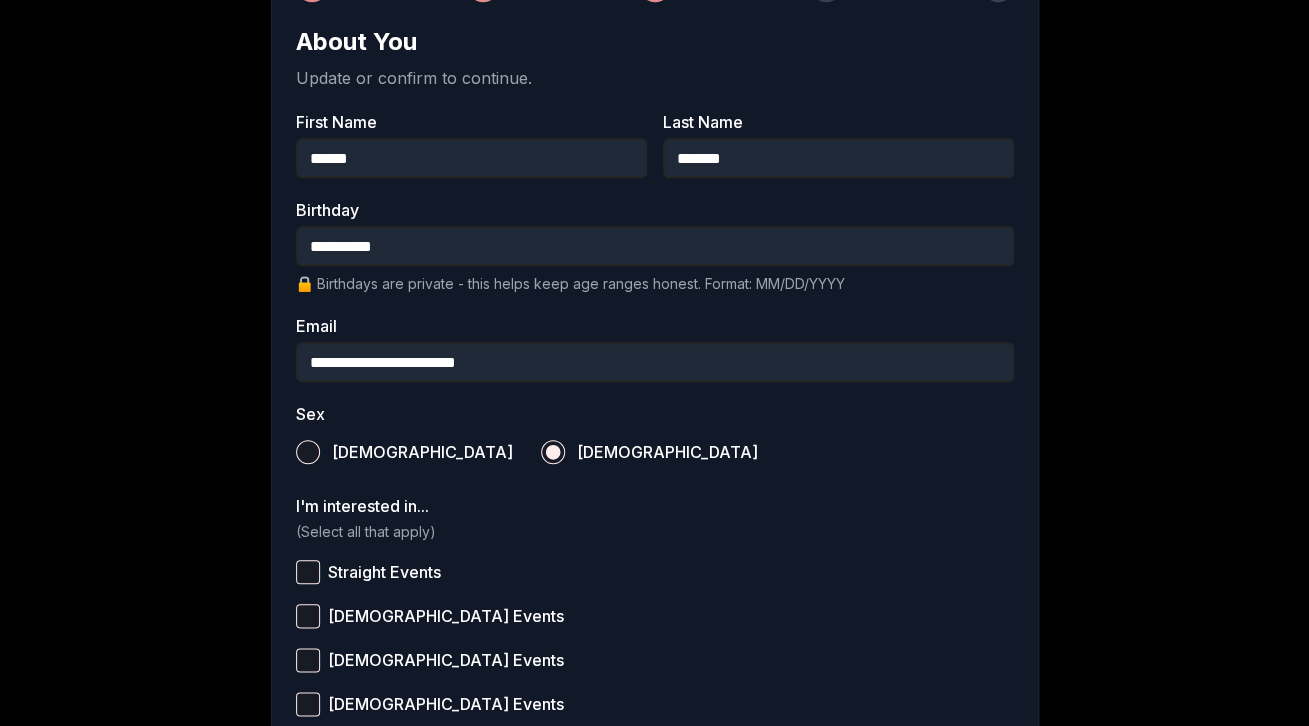 scroll, scrollTop: 539, scrollLeft: 0, axis: vertical 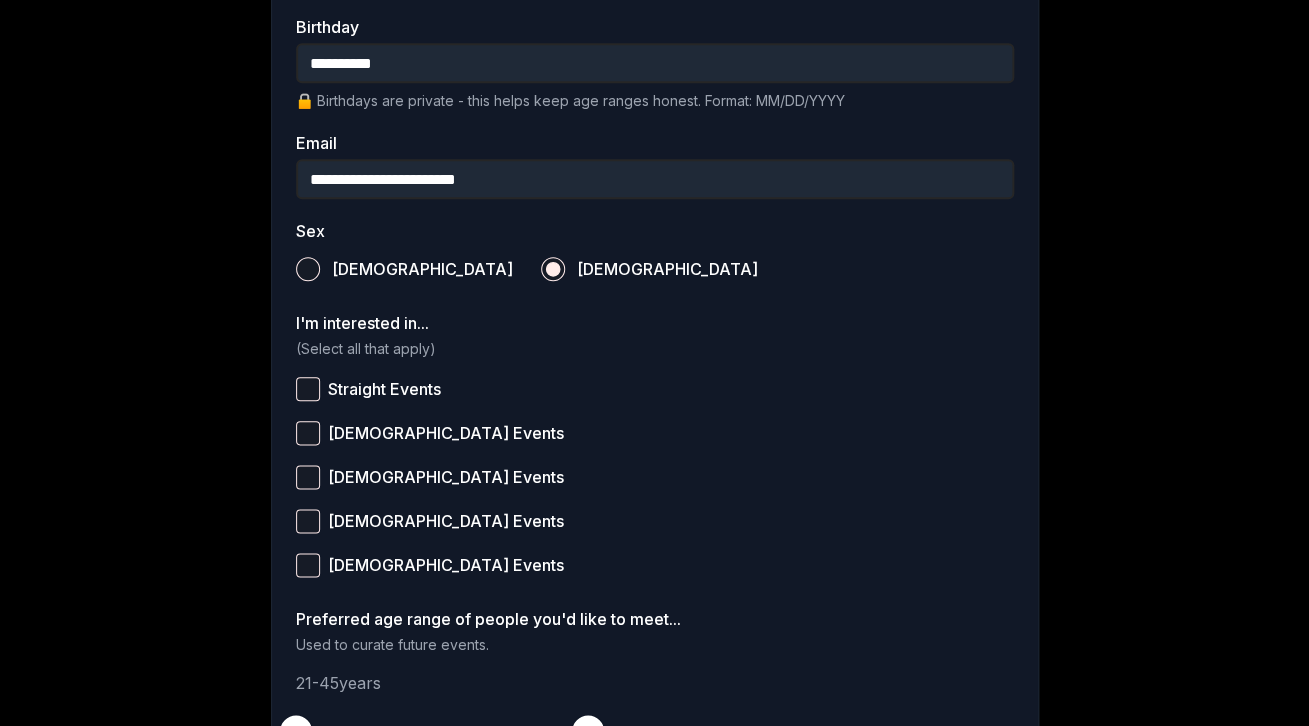 click on "[DEMOGRAPHIC_DATA] Events" at bounding box center [446, 433] 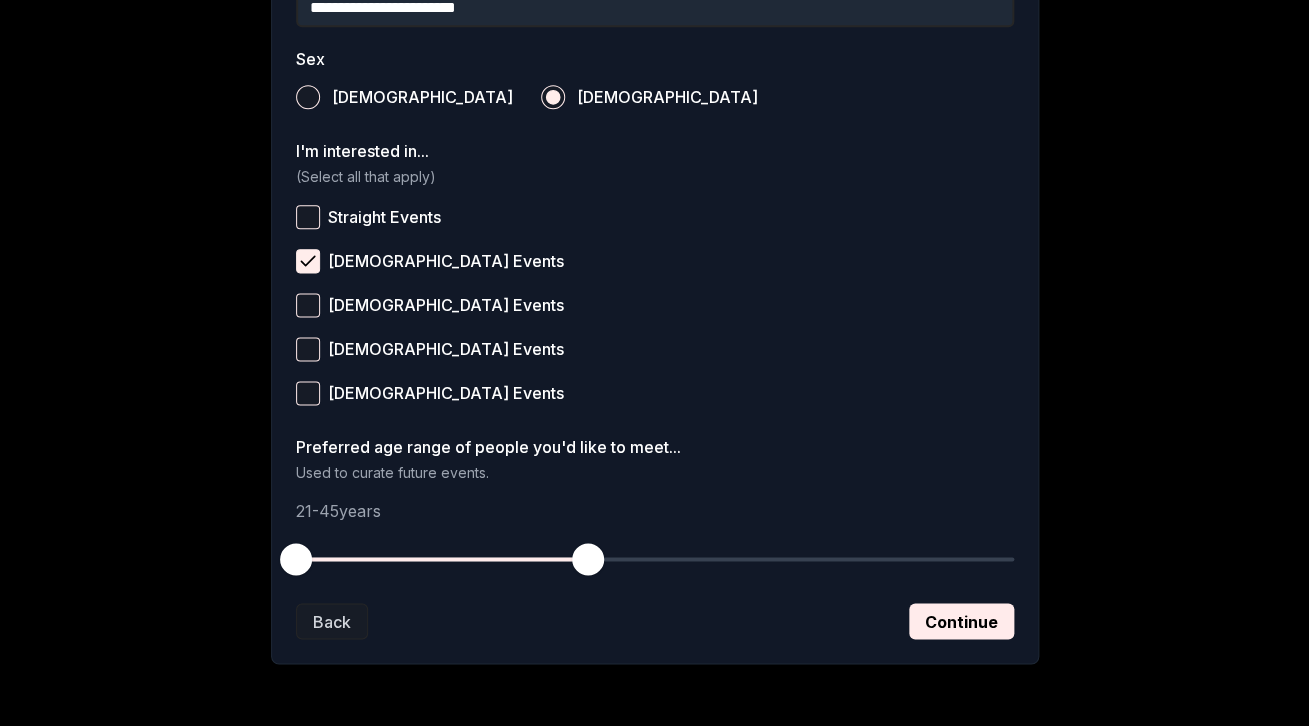 scroll, scrollTop: 717, scrollLeft: 0, axis: vertical 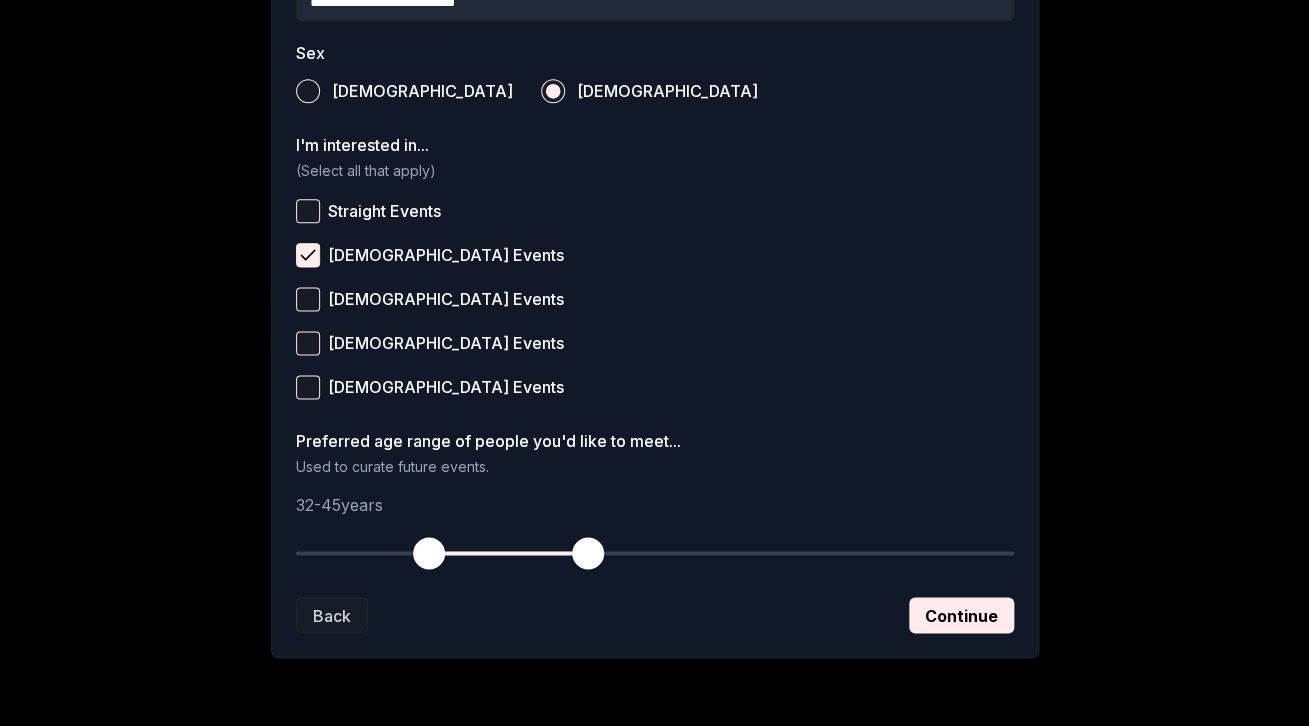 drag, startPoint x: 299, startPoint y: 558, endPoint x: 428, endPoint y: 552, distance: 129.13947 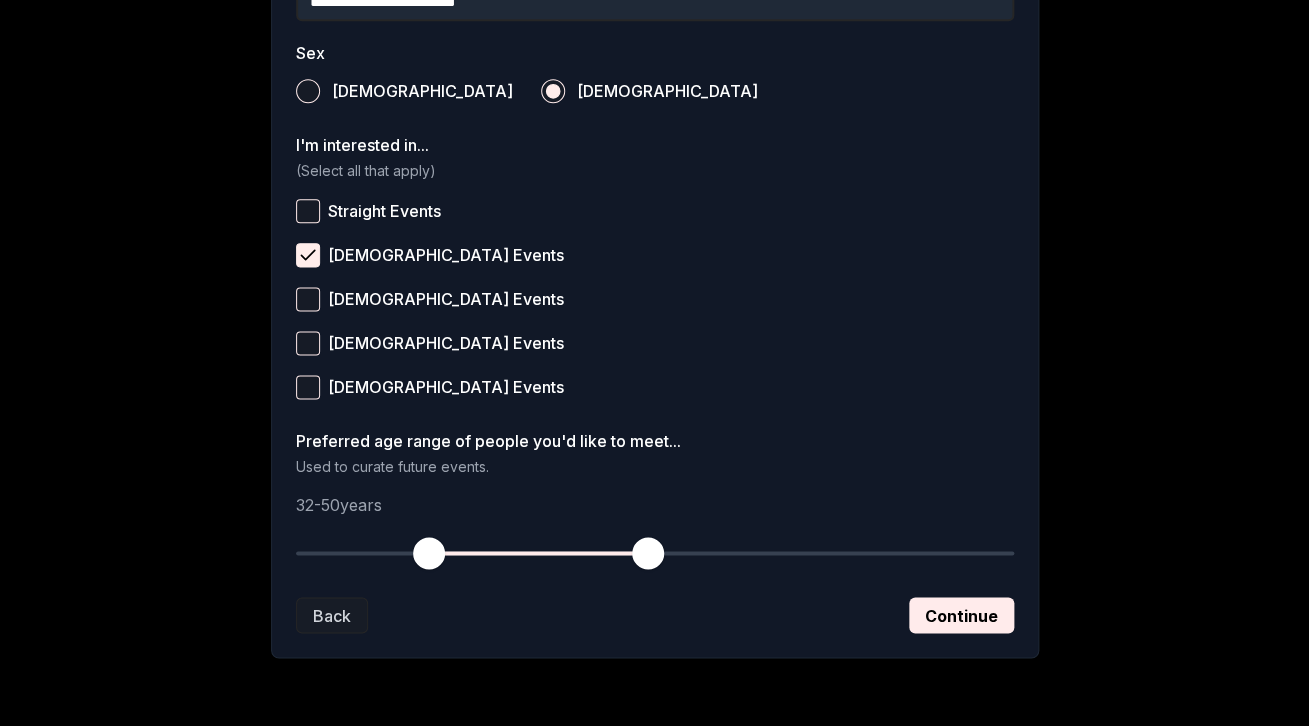 drag, startPoint x: 596, startPoint y: 551, endPoint x: 654, endPoint y: 549, distance: 58.034473 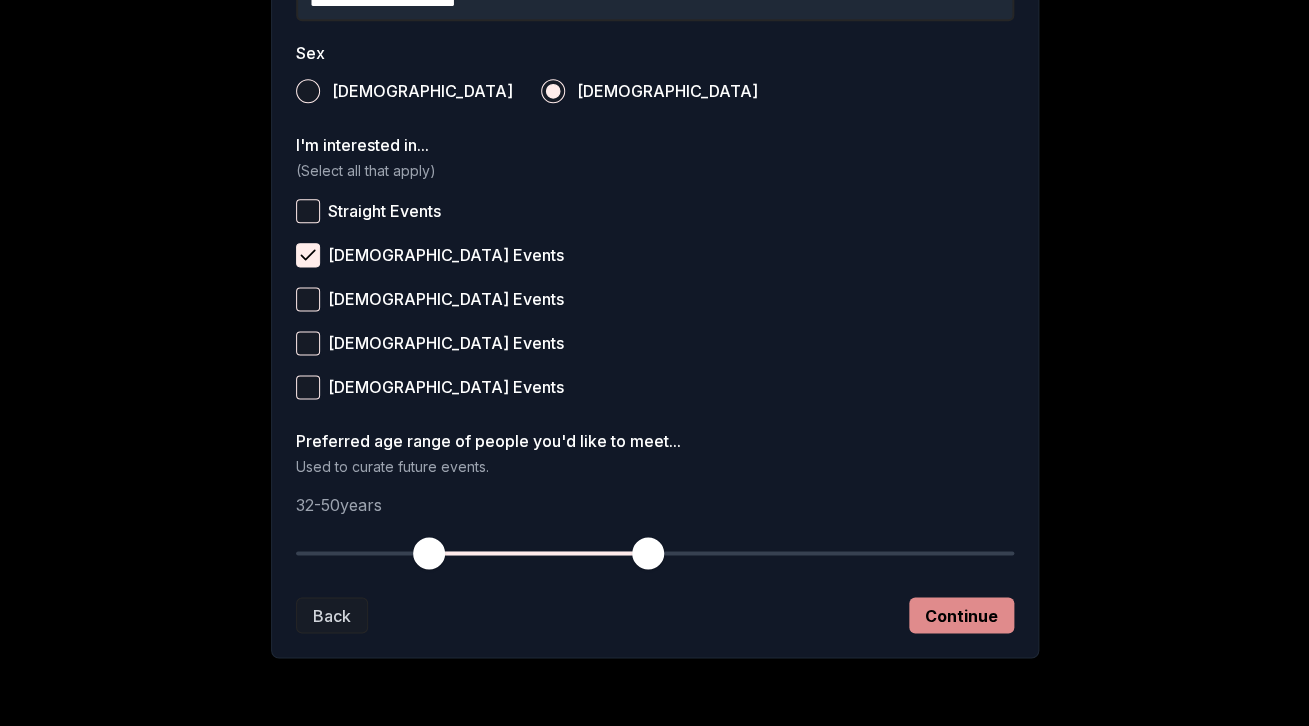 click on "Continue" at bounding box center (961, 615) 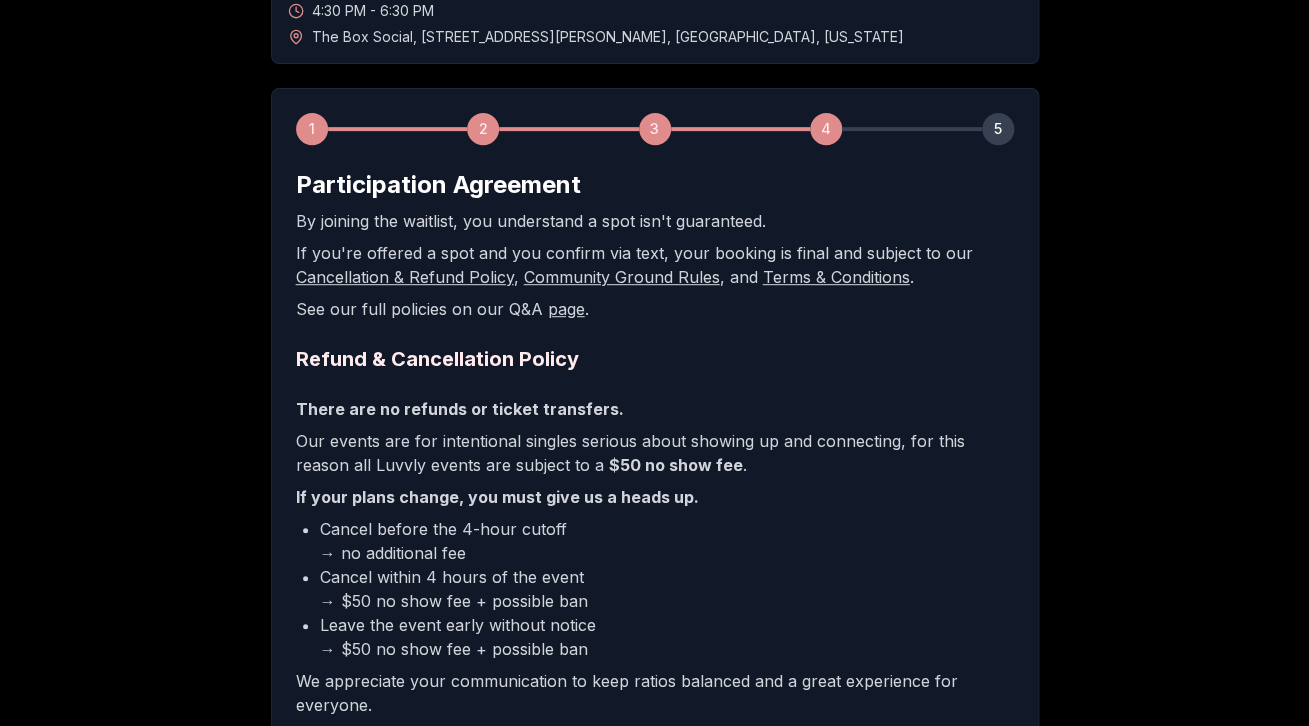scroll, scrollTop: 334, scrollLeft: 0, axis: vertical 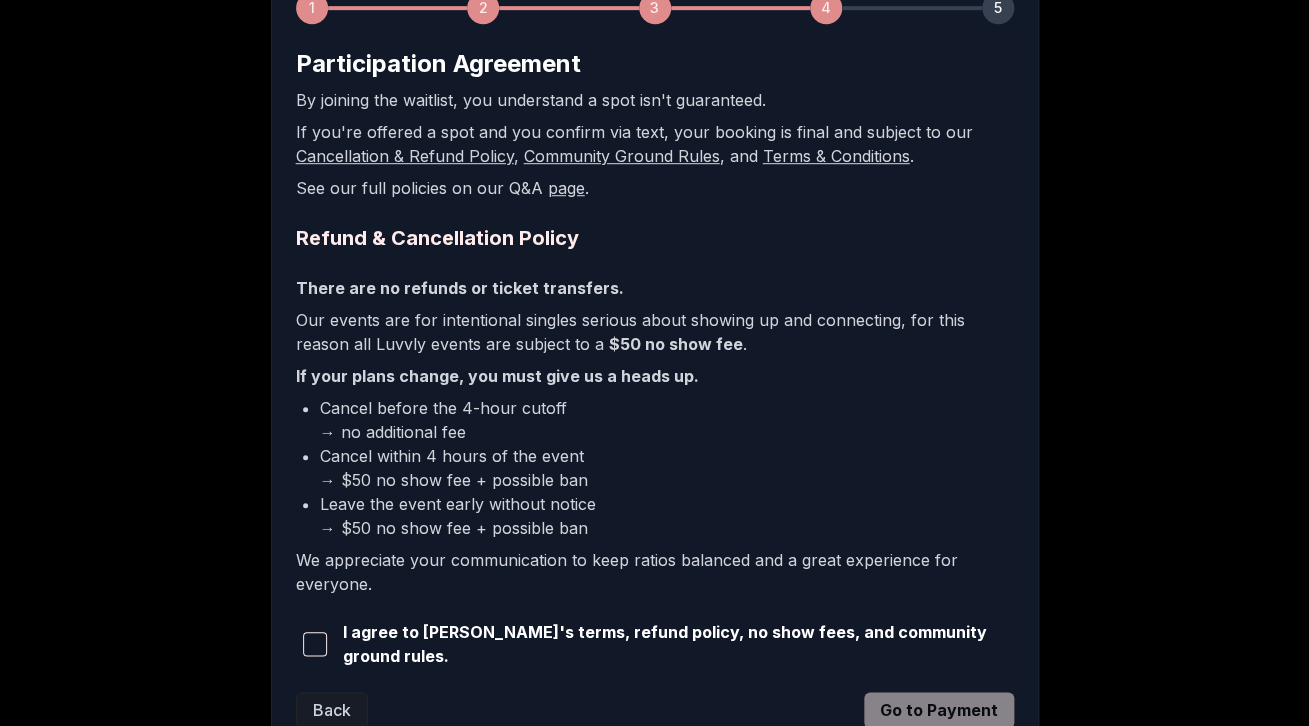 click on "EVENTS LUVVLY Luvvly Dating - Ages  [DEMOGRAPHIC_DATA] [DEMOGRAPHIC_DATA]'s Admission  - $25 [DATE] 4:30 PM - 6:30 PM The Box Social , [STREET_ADDRESS][PERSON_NAME][US_STATE] 1 2 3 4 5 Participation Agreement By joining the waitlist, you understand a spot isn't guaranteed. If you're offered a spot and you confirm via text, your booking is final and subject to our   Cancellation & Refund Policy ,   Community Ground Rules , and   Terms & Conditions . See our full policies on our Q&A   page . Refund & Cancellation Policy There are no refunds or ticket transfers. Our events are for intentional singles serious about showing up and connecting, for this reason all Luvvly events are subject to a   $50 no show fee . If your plans change, you must give us a heads up. Cancel before the 4-hour cutoff → no additional fee Cancel within 4 hours of the event → $50 no show fee + possible ban Leave the event early without notice → $50 no show fee + possible ban Back Go to Payment   Terms and Conditions | Privacy Policy" at bounding box center [654, 267] 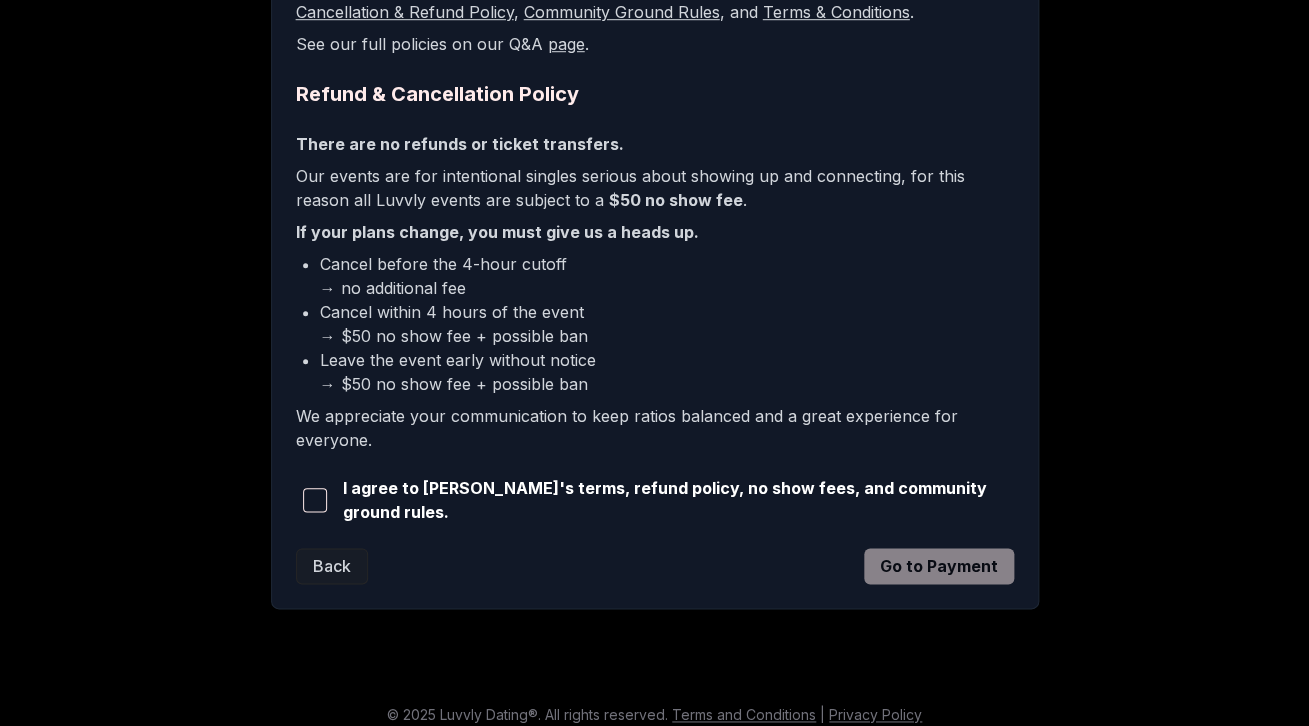 click at bounding box center [315, 500] 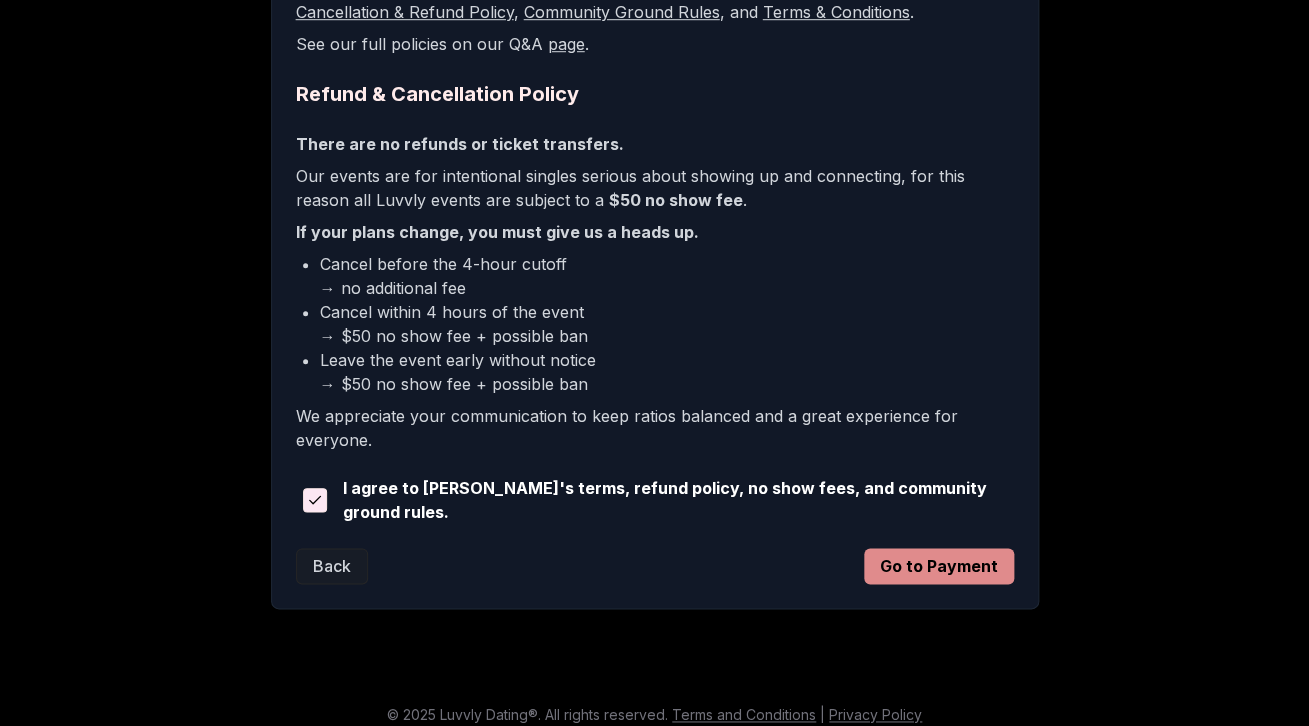 click on "Go to Payment" at bounding box center (939, 566) 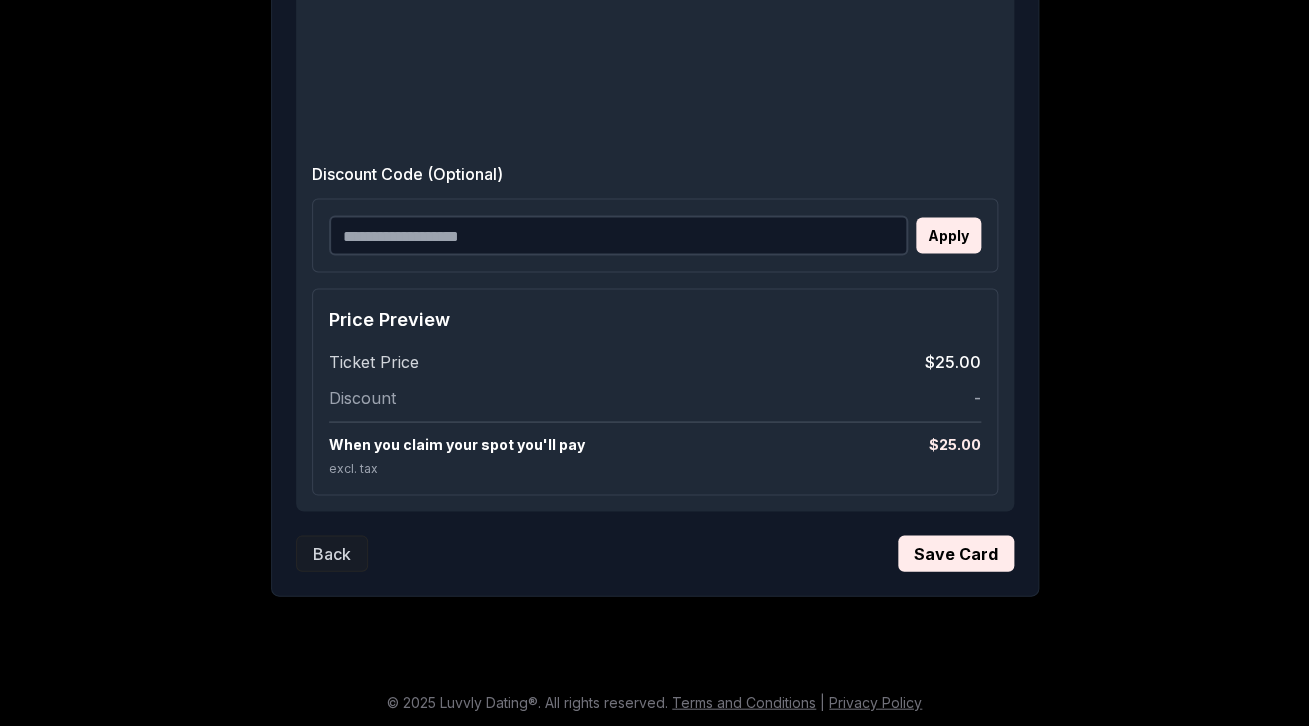 scroll, scrollTop: 1089, scrollLeft: 0, axis: vertical 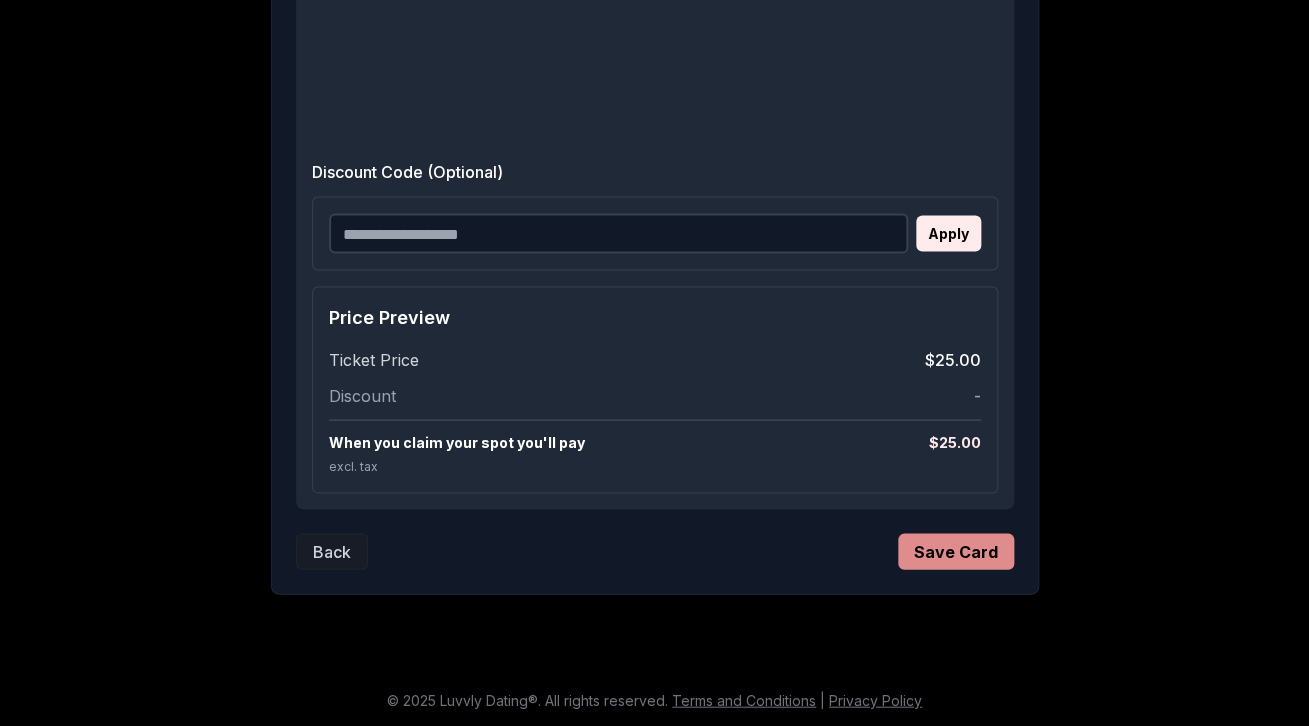 click on "Save Card" at bounding box center [956, 551] 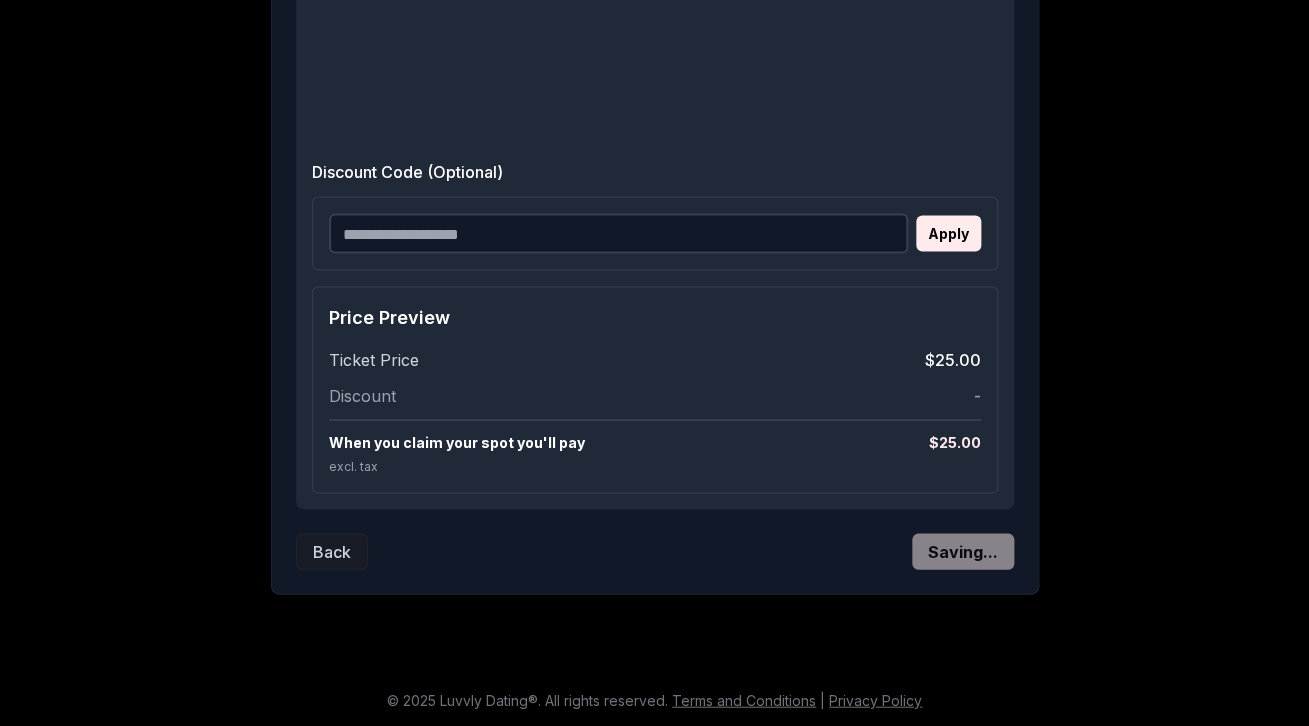scroll, scrollTop: 125, scrollLeft: 0, axis: vertical 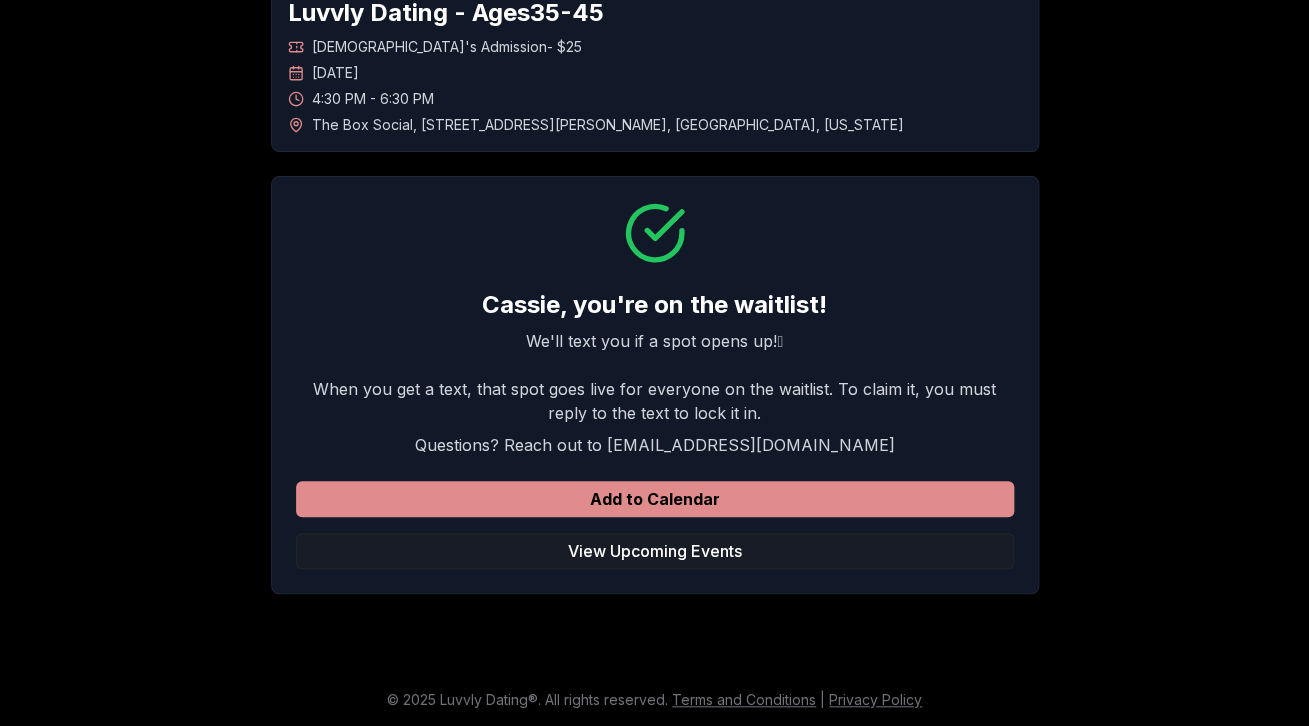 click on "Add to Calendar" at bounding box center (655, 499) 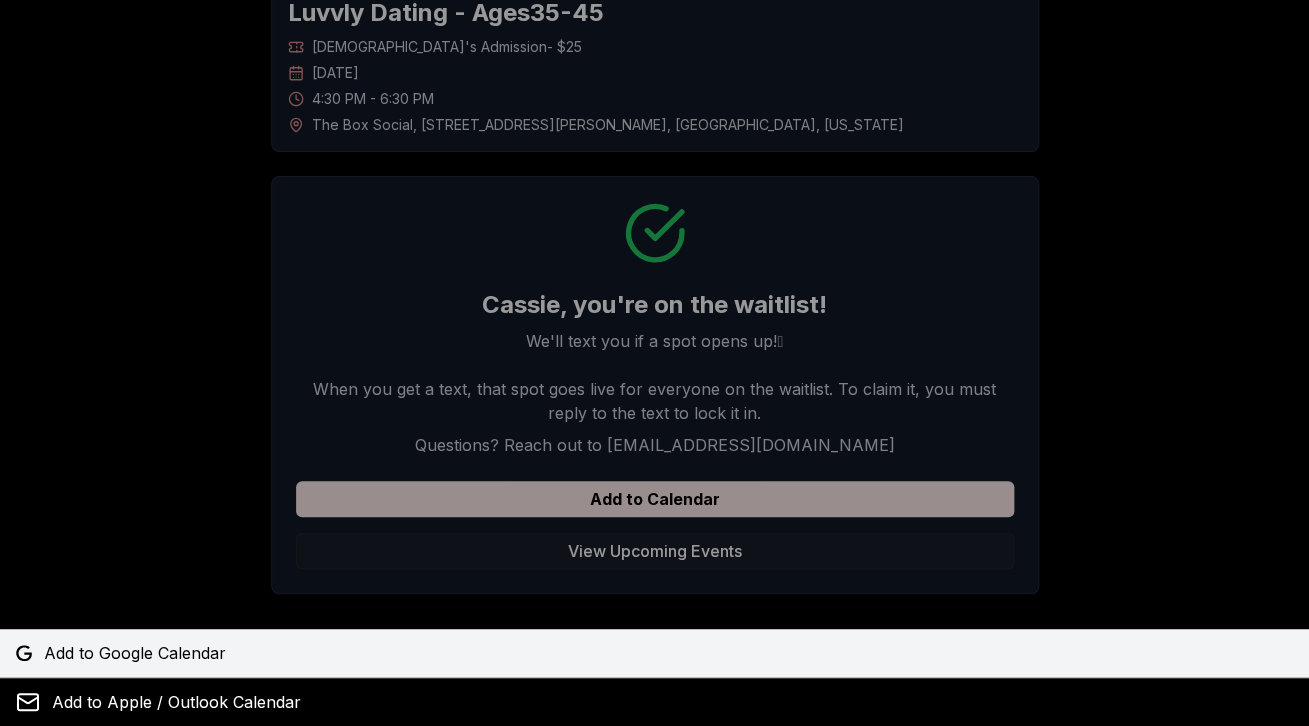click on "Add to Google Calendar" at bounding box center (135, 653) 